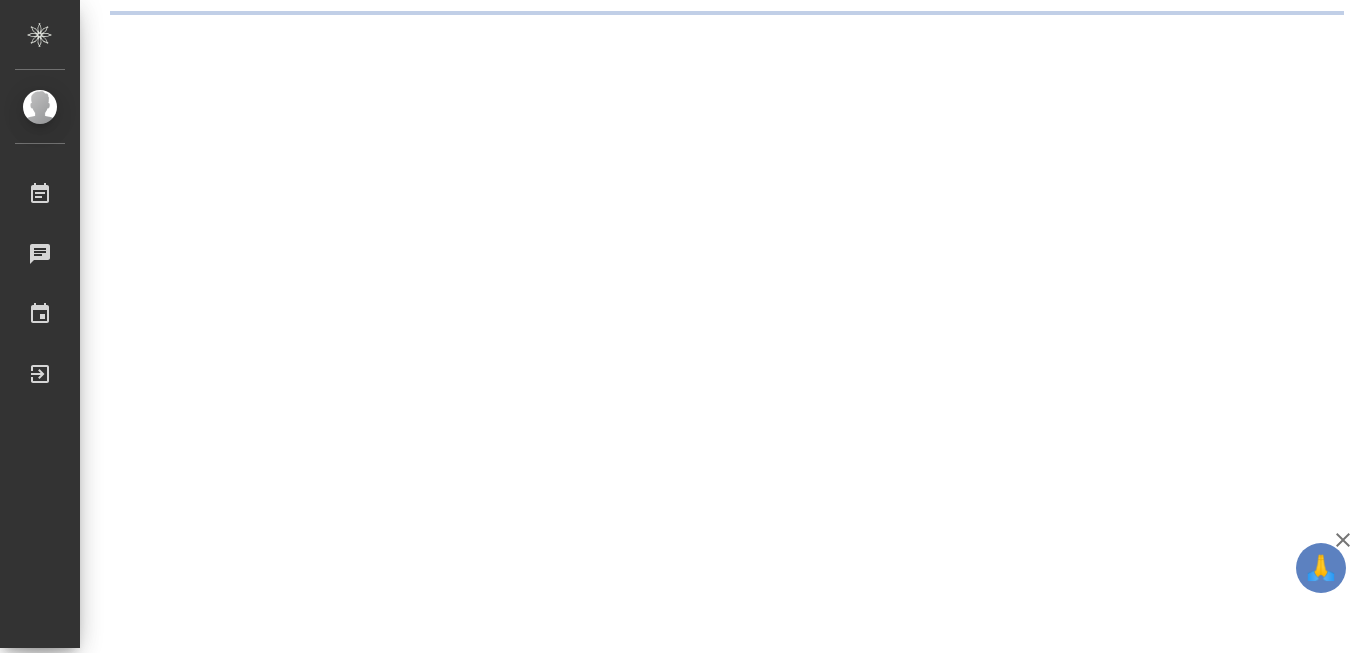 scroll, scrollTop: 0, scrollLeft: 0, axis: both 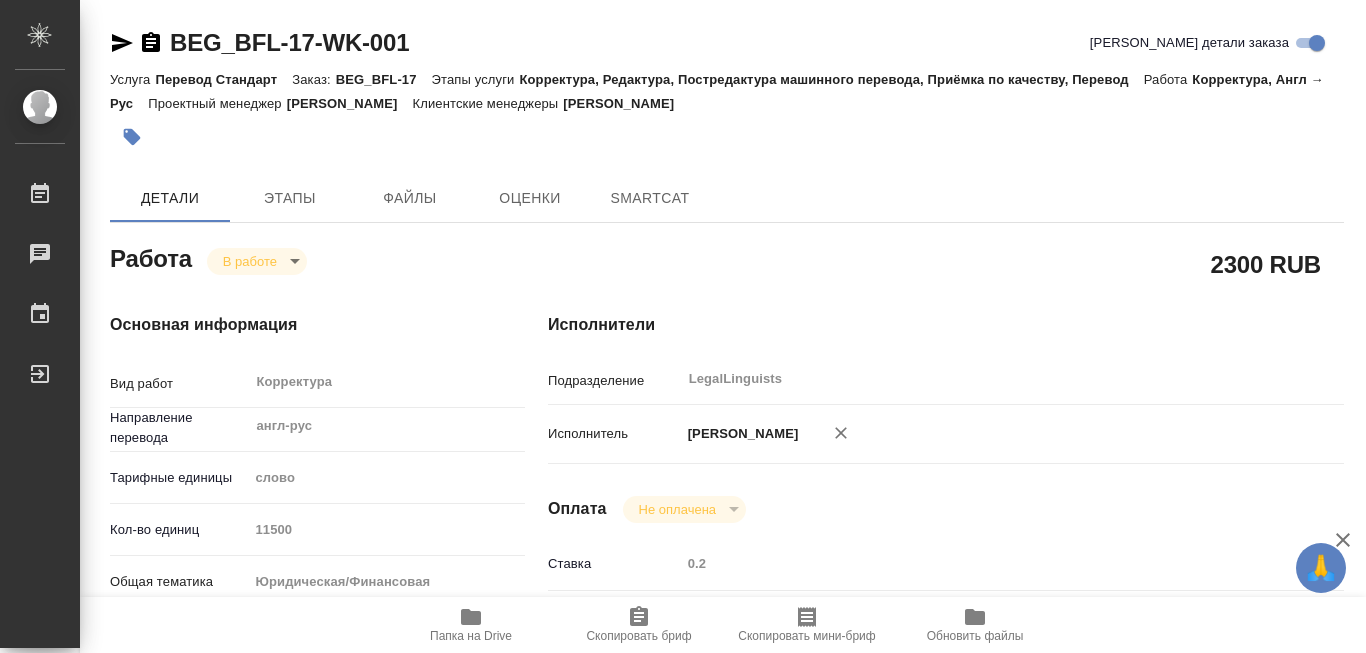 type on "x" 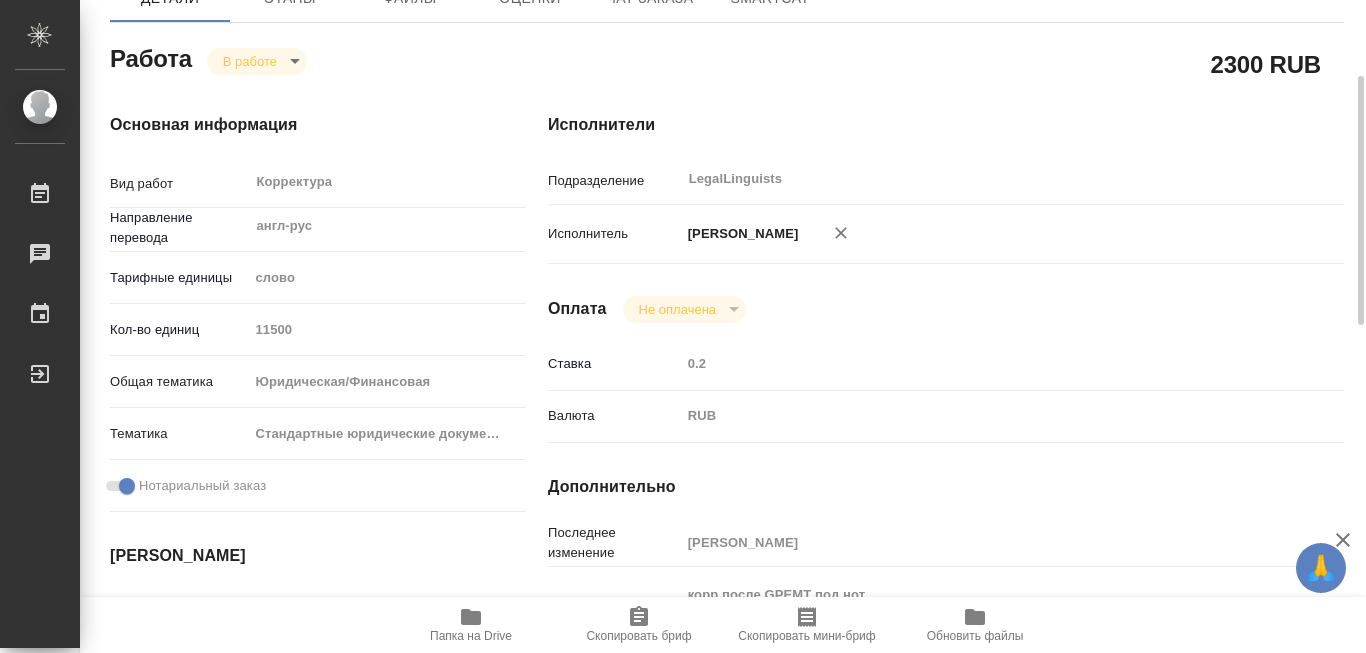 type on "x" 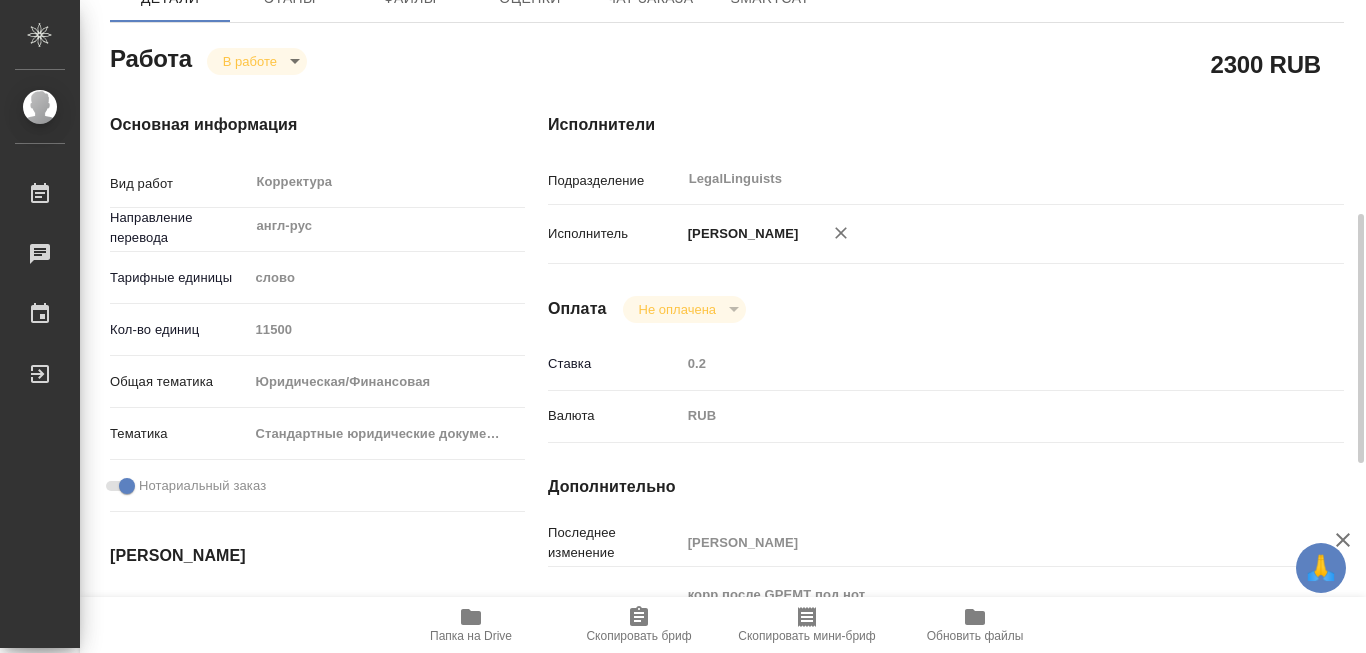 scroll, scrollTop: 300, scrollLeft: 0, axis: vertical 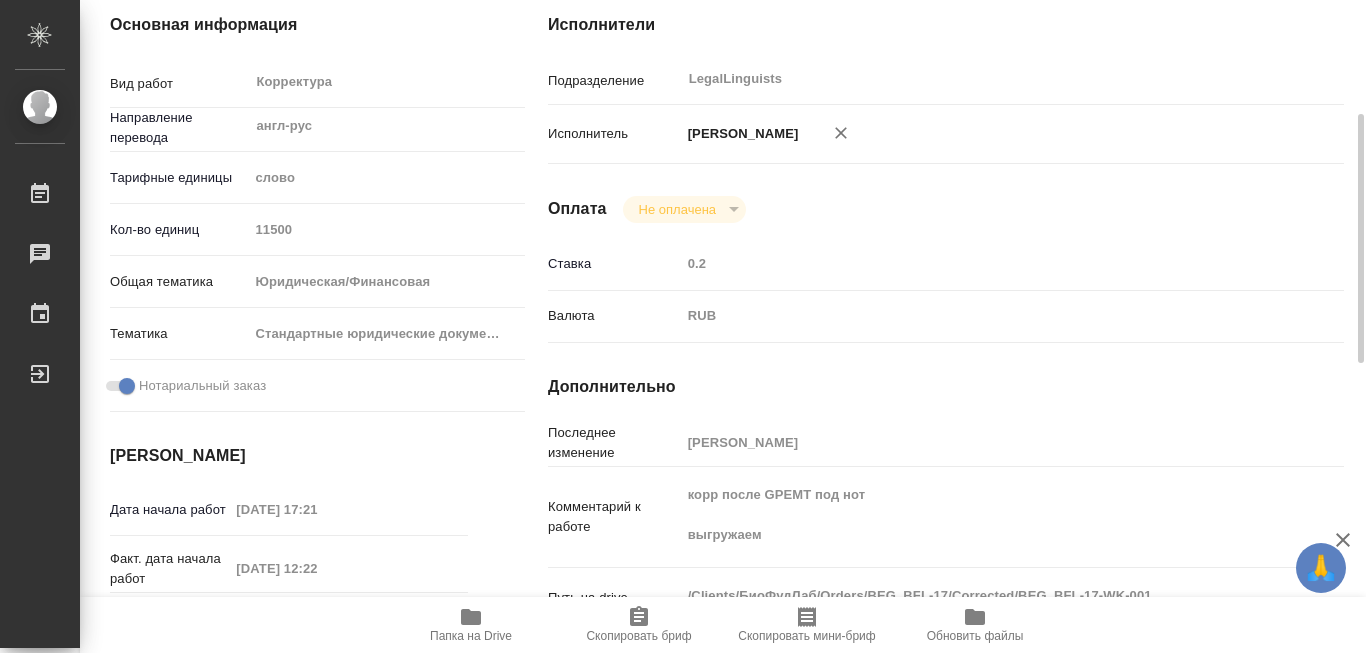 type on "x" 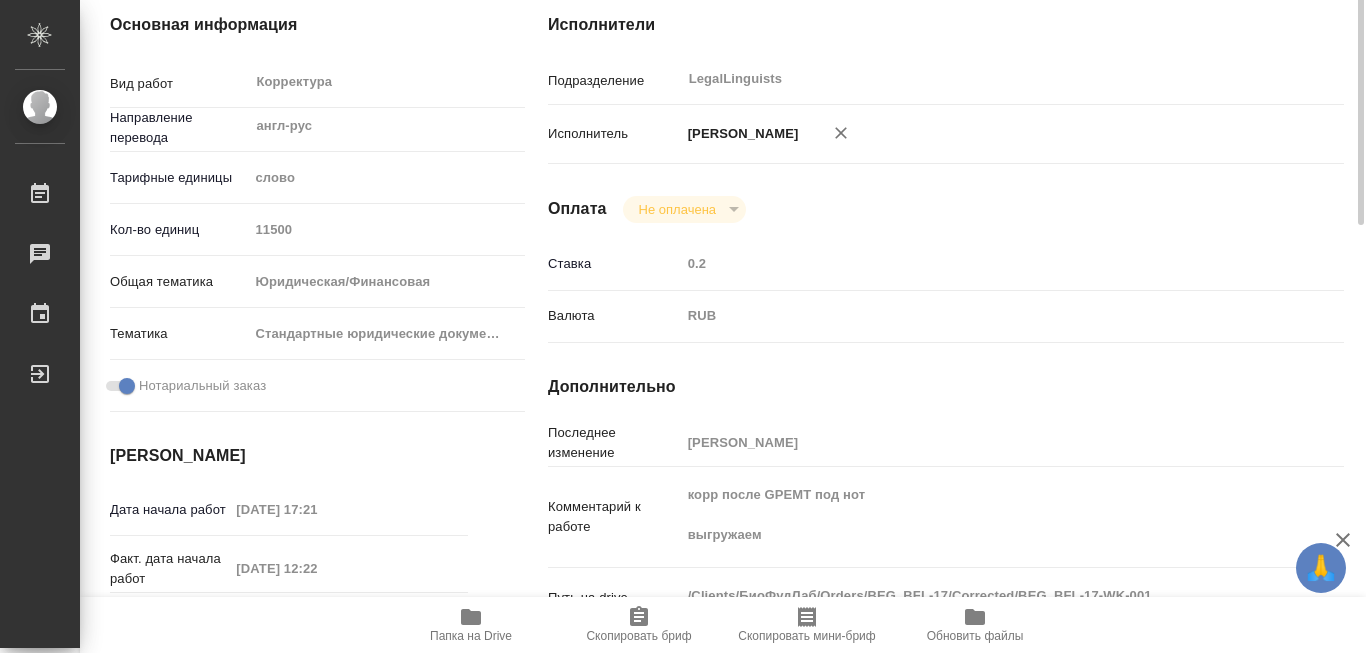 scroll, scrollTop: 100, scrollLeft: 0, axis: vertical 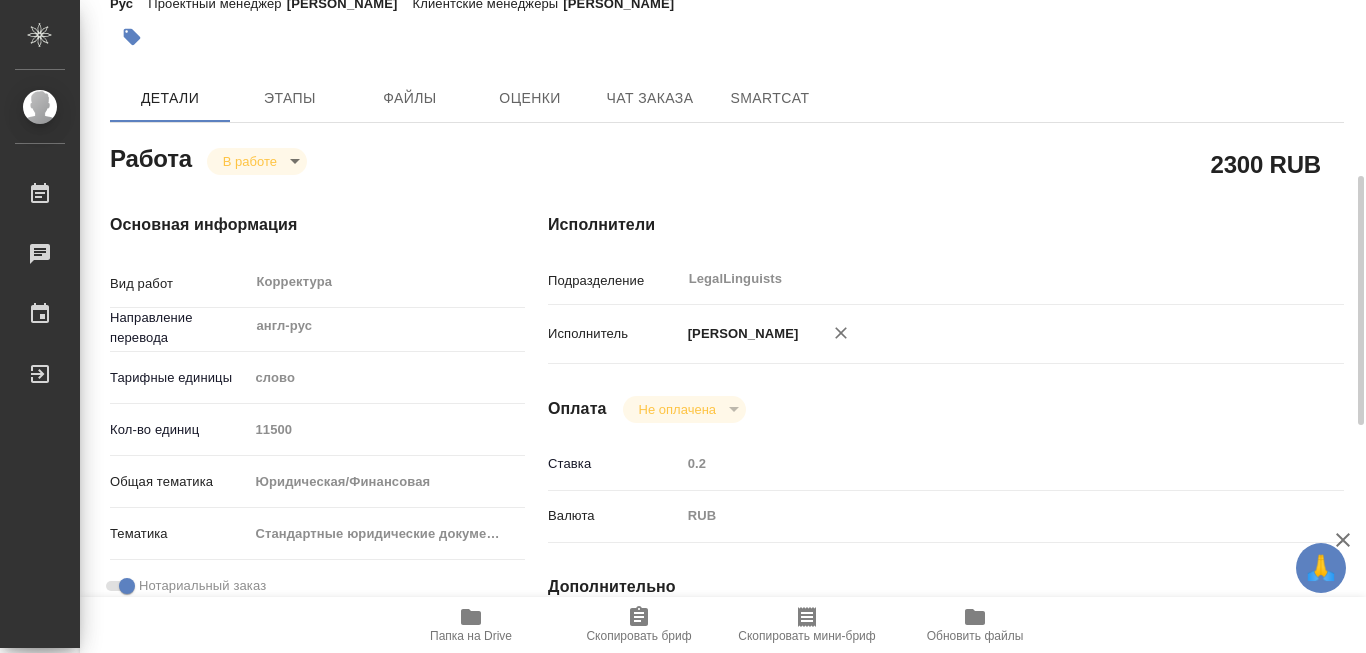 type on "x" 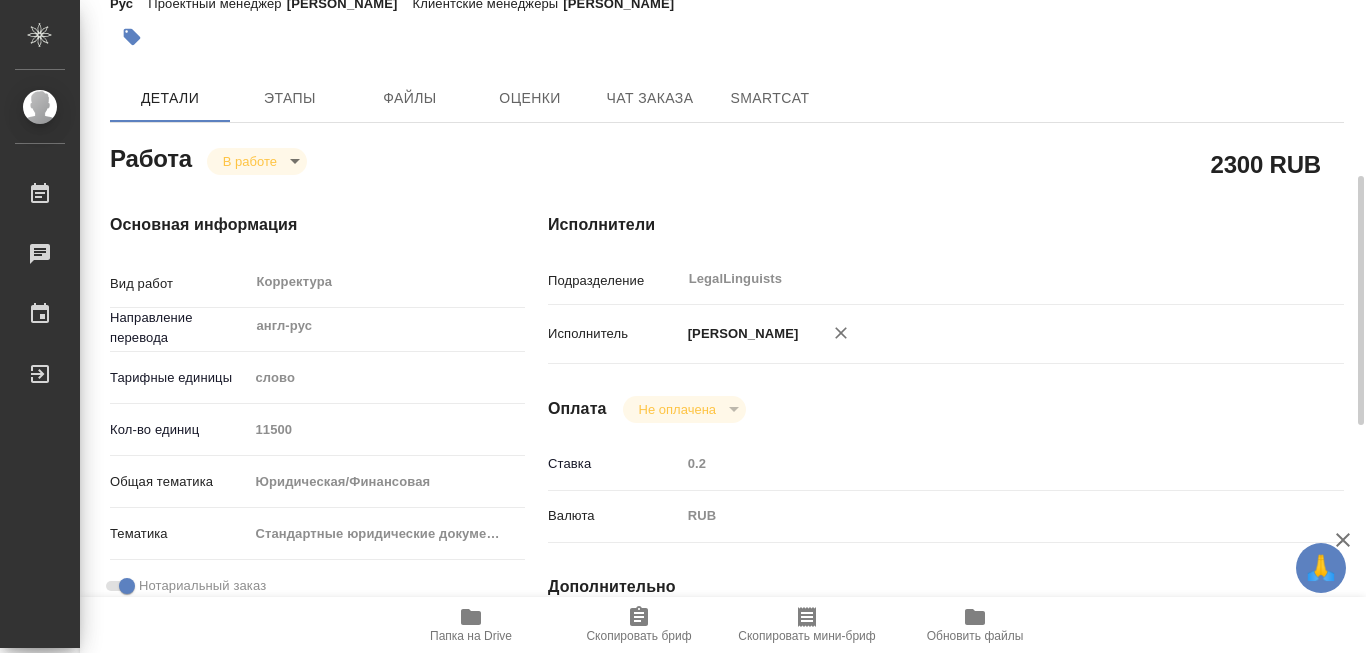 type on "x" 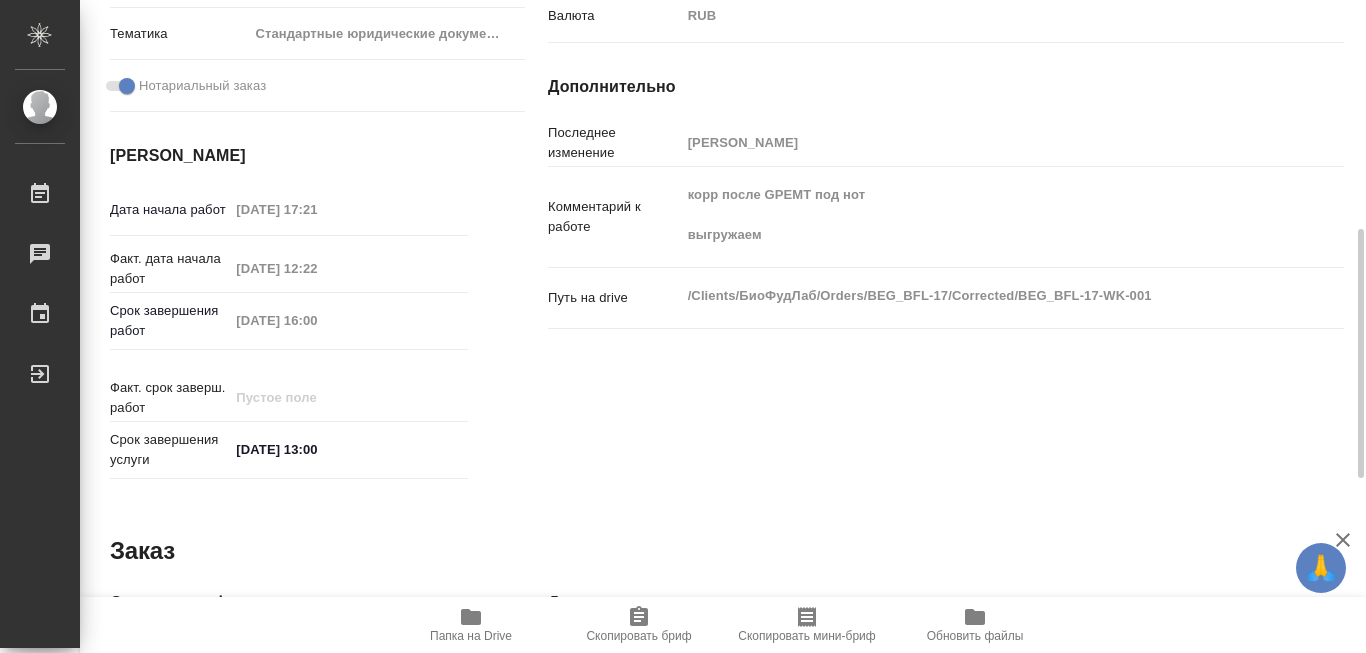 scroll, scrollTop: 900, scrollLeft: 0, axis: vertical 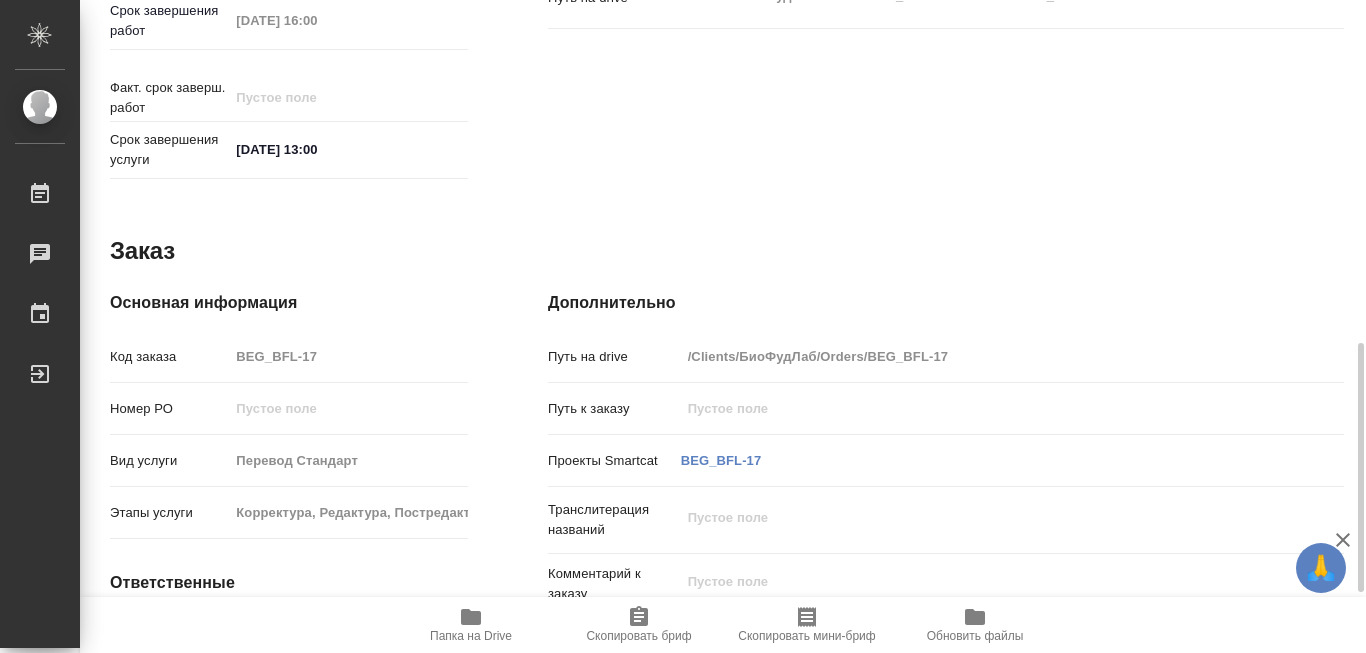 drag, startPoint x: 867, startPoint y: 346, endPoint x: 935, endPoint y: 345, distance: 68.007355 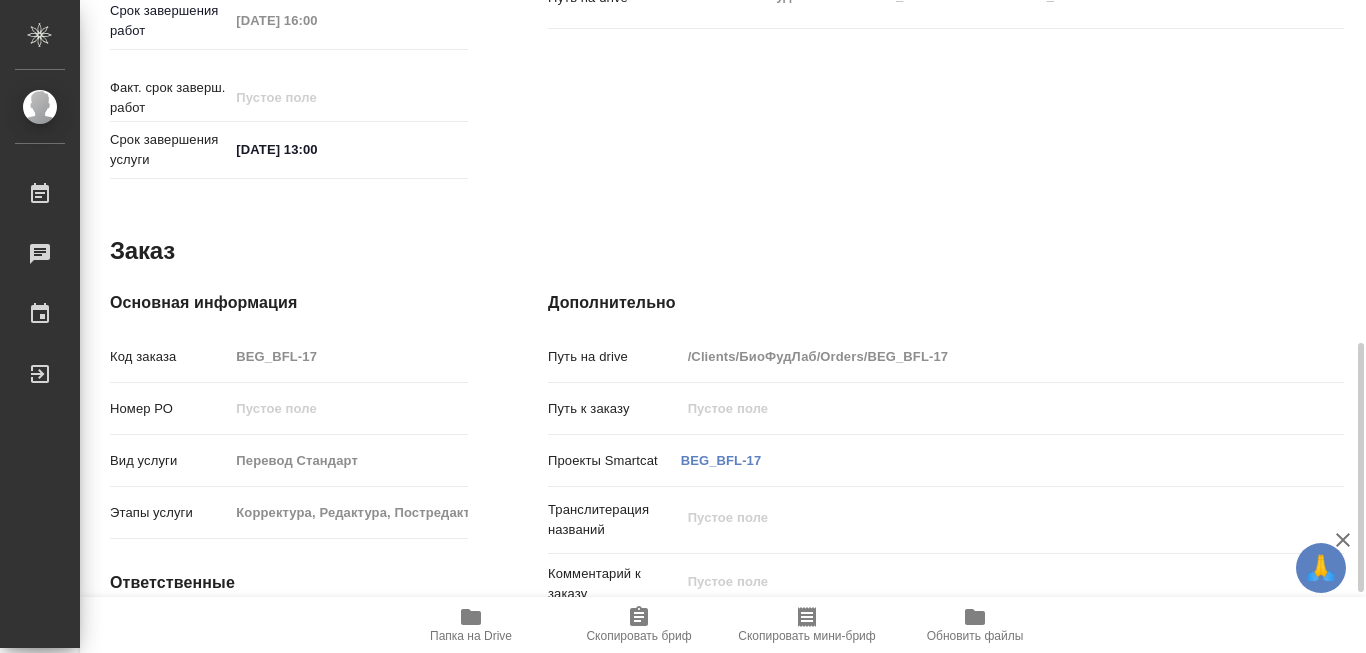 click on "/Clients/БиоФудЛаб/Orders/BEG_BFL-17" at bounding box center (979, 356) 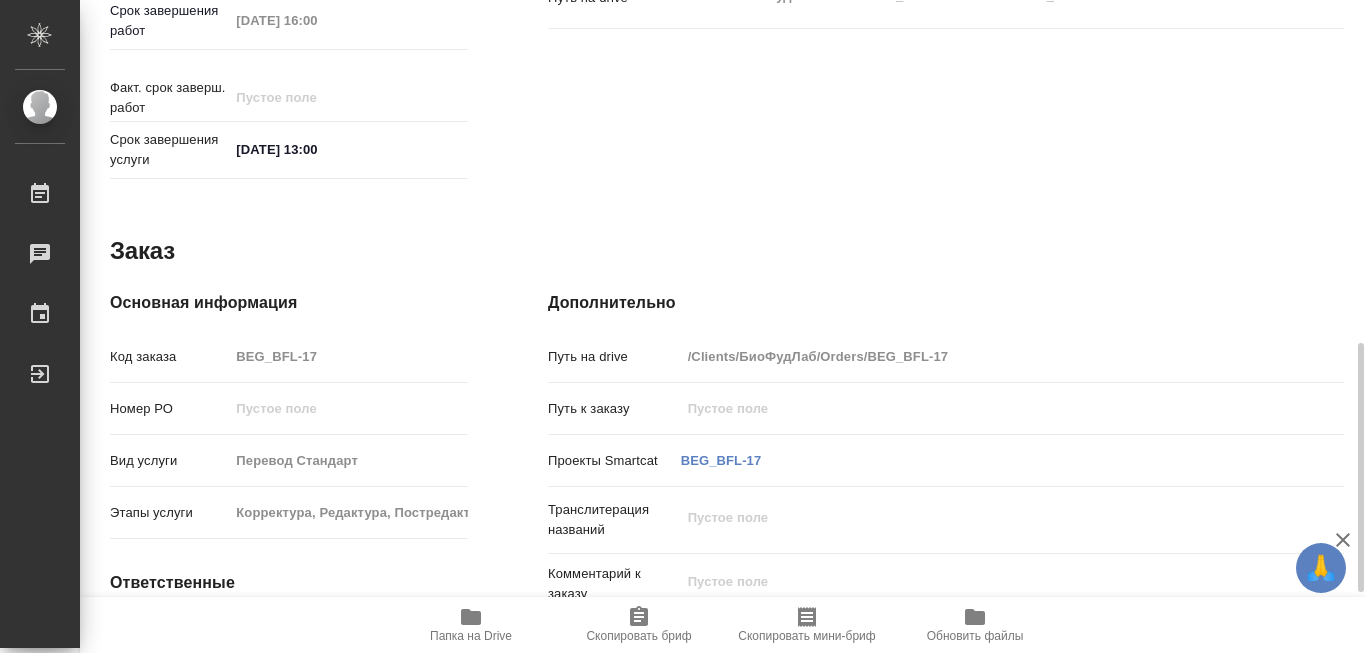 click on "/Clients/БиоФудЛаб/Orders/BEG_BFL-17" at bounding box center (979, 356) 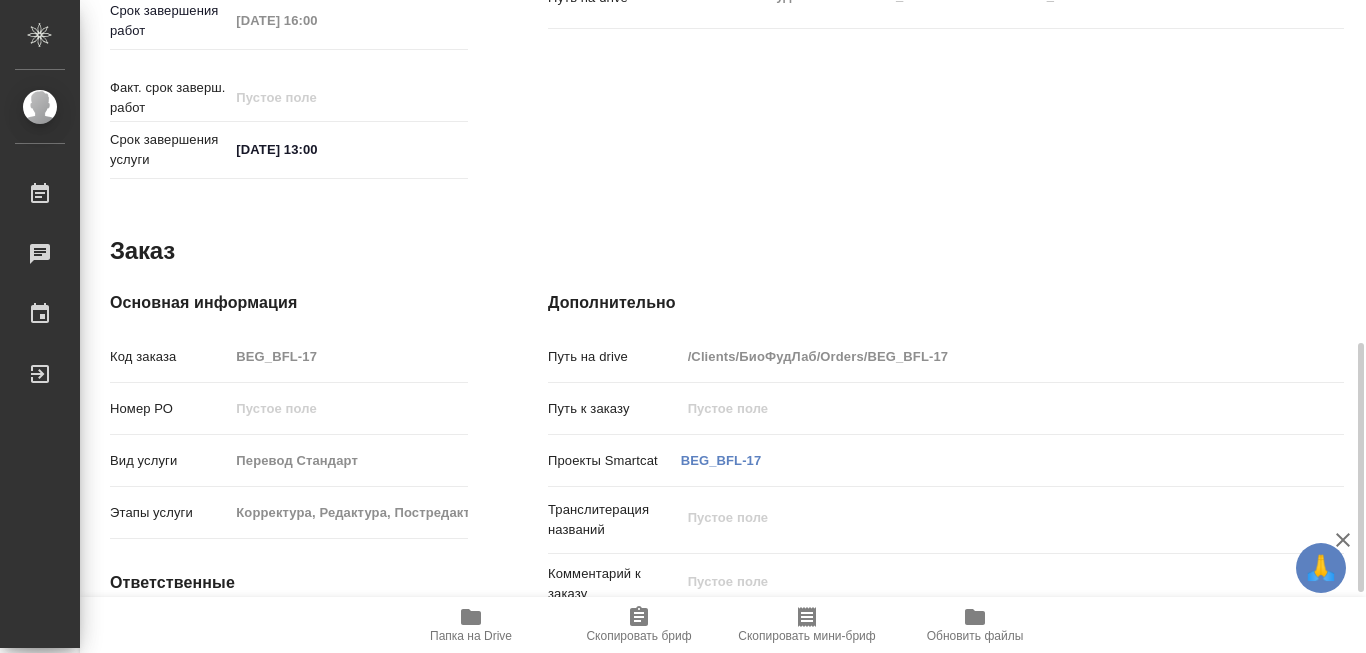 click on "Путь на drive /Clients/БиоФудЛаб/Orders/BEG_BFL-17" at bounding box center [946, 365] 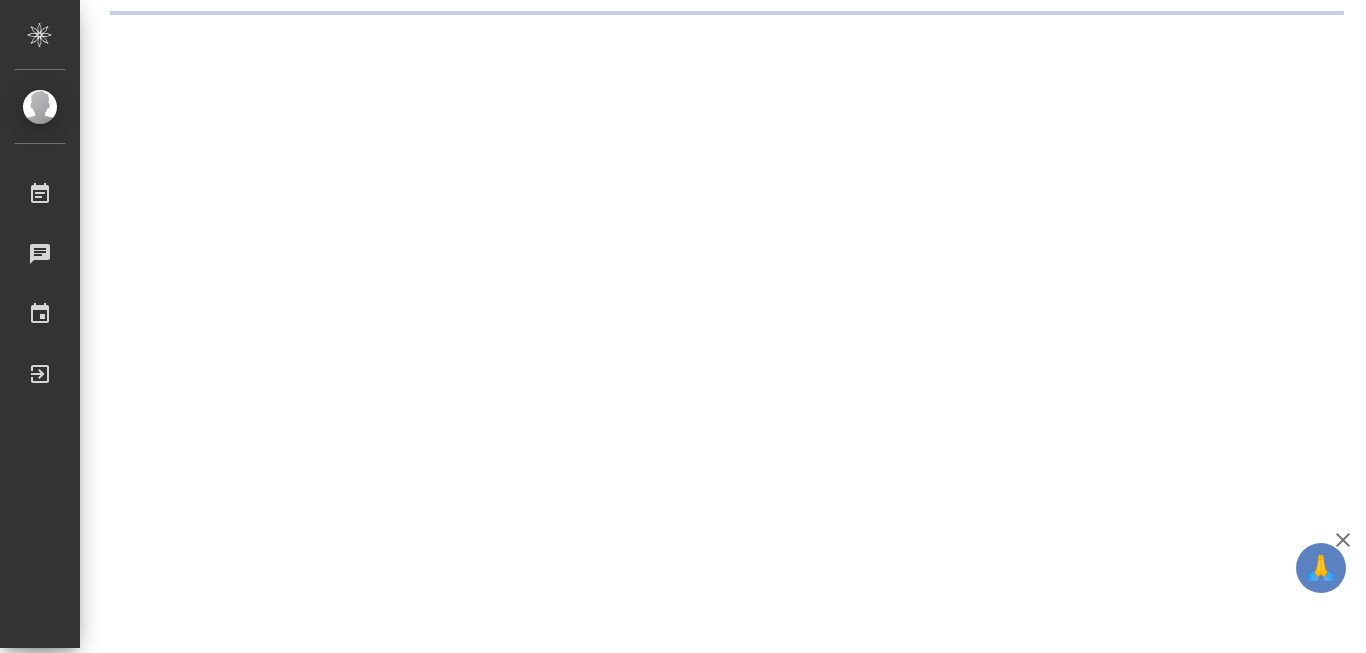 scroll, scrollTop: 0, scrollLeft: 0, axis: both 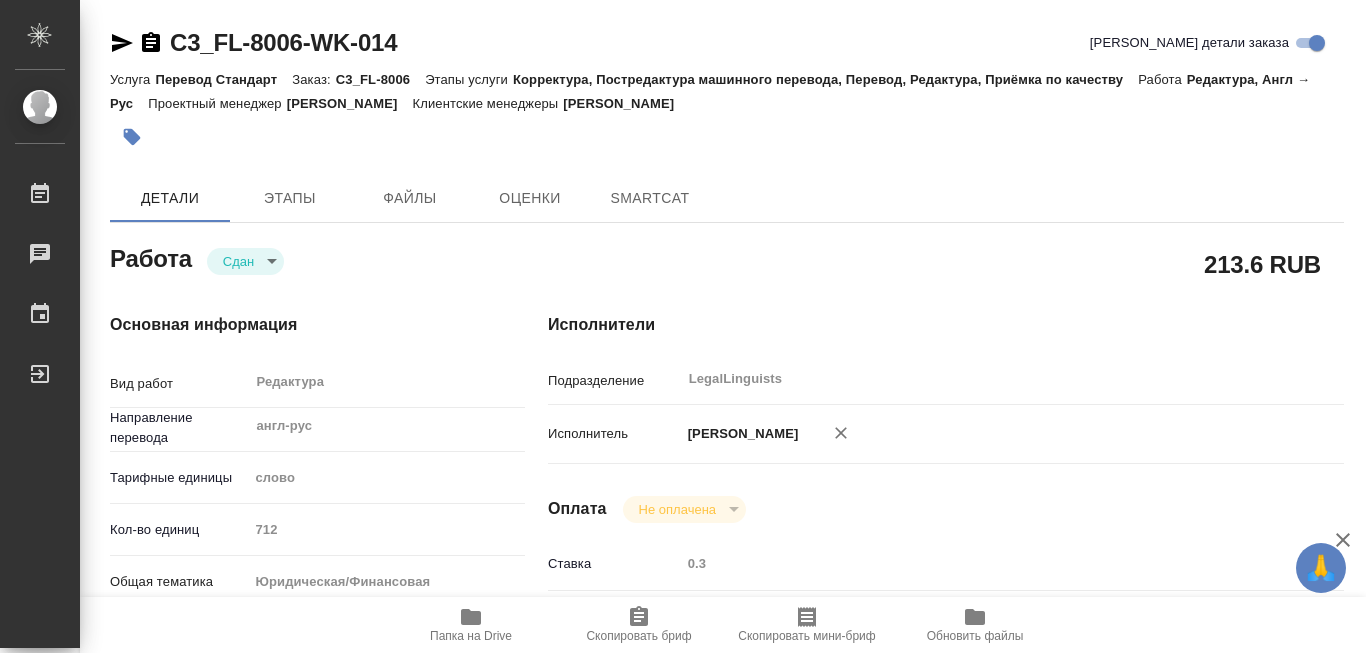 type on "x" 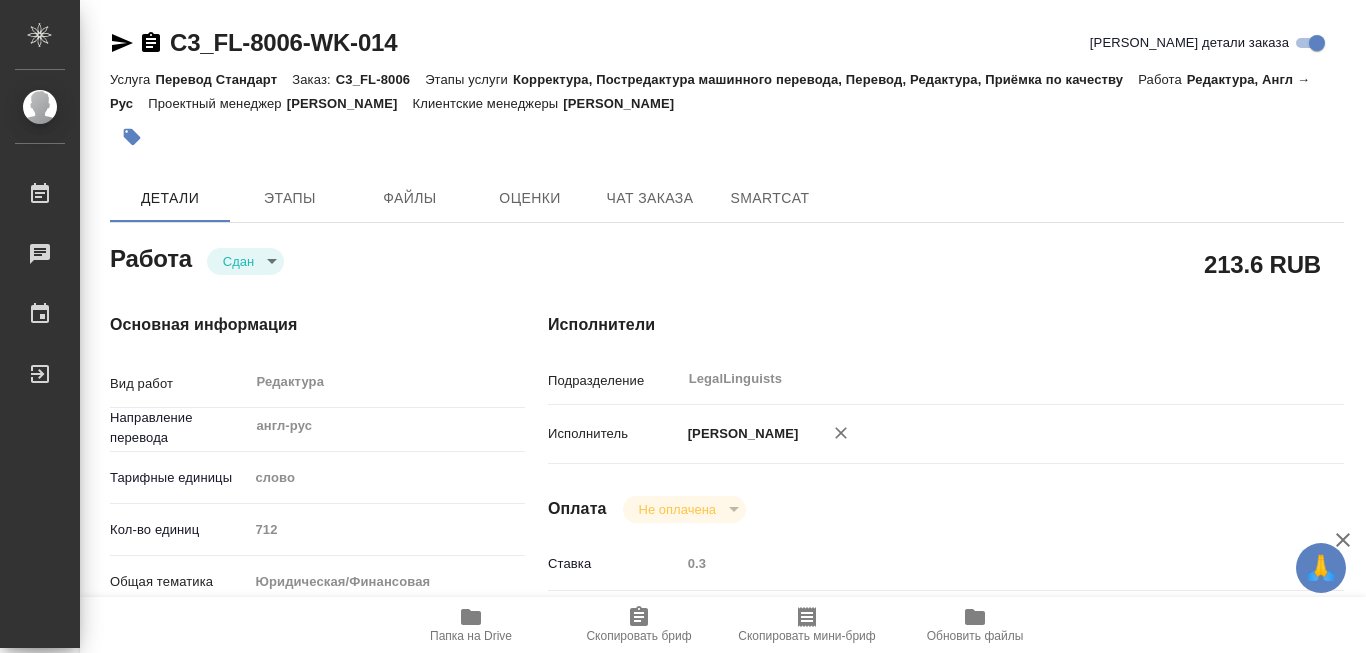 type on "x" 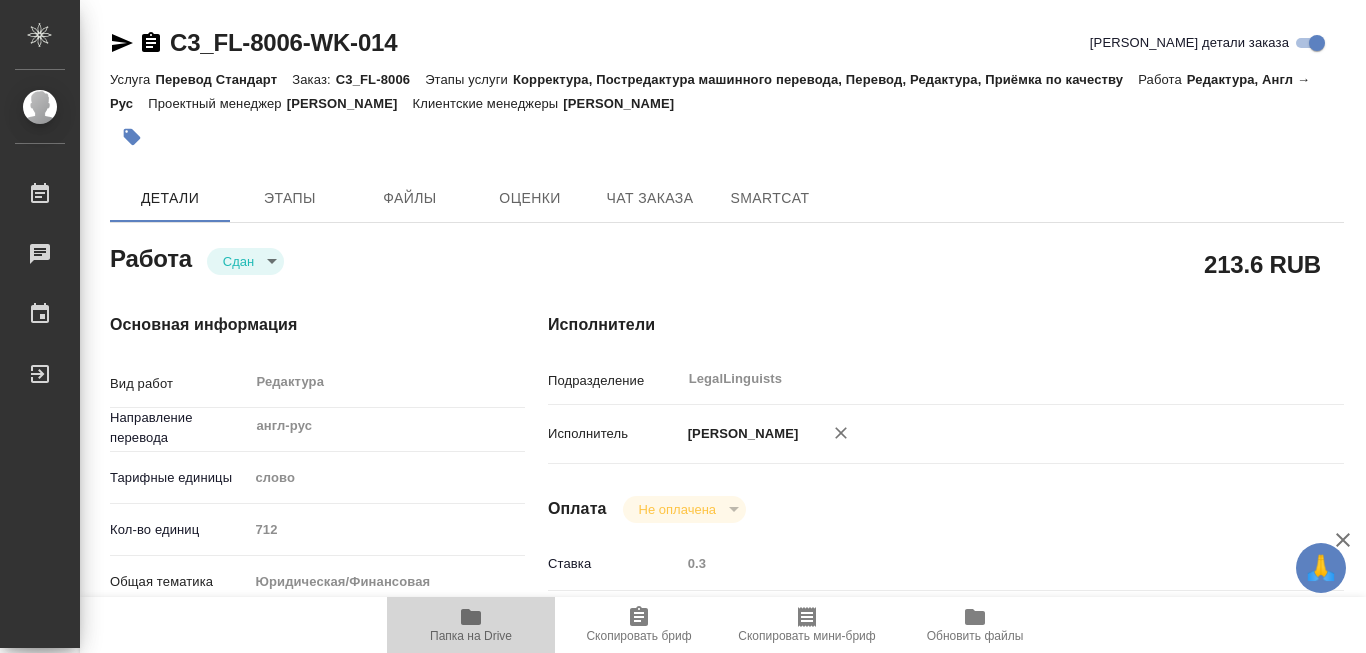 click 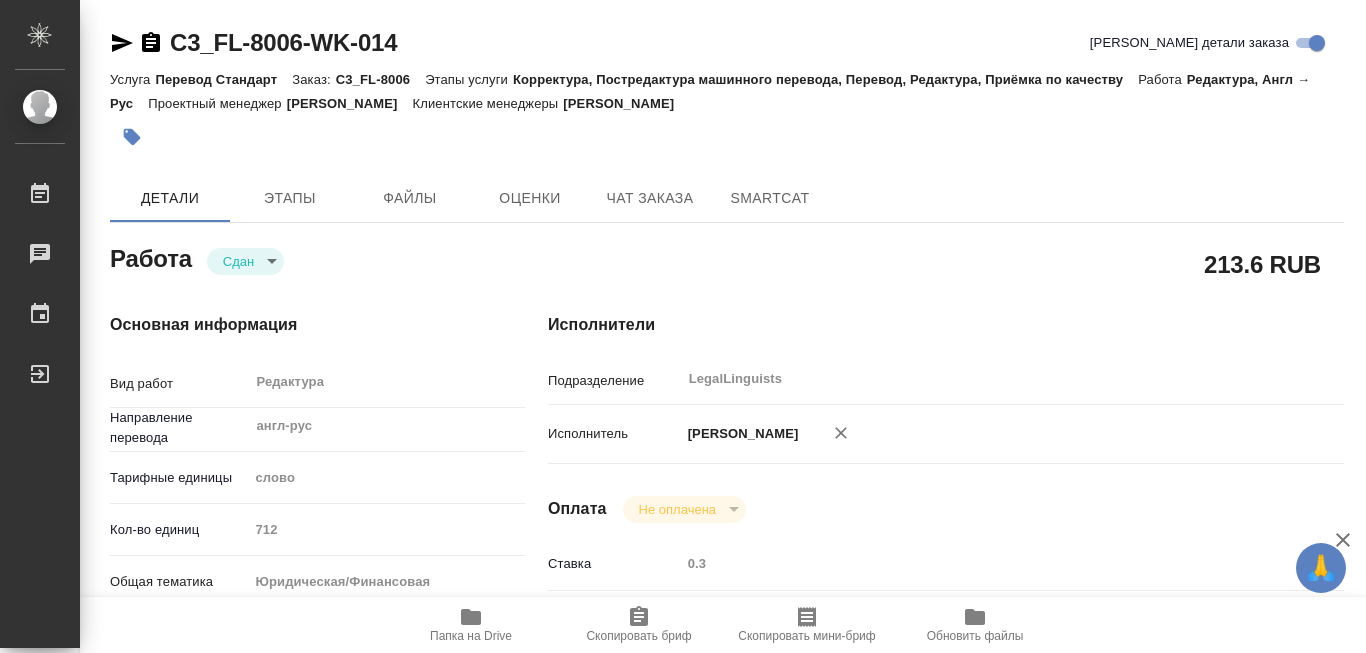 click 